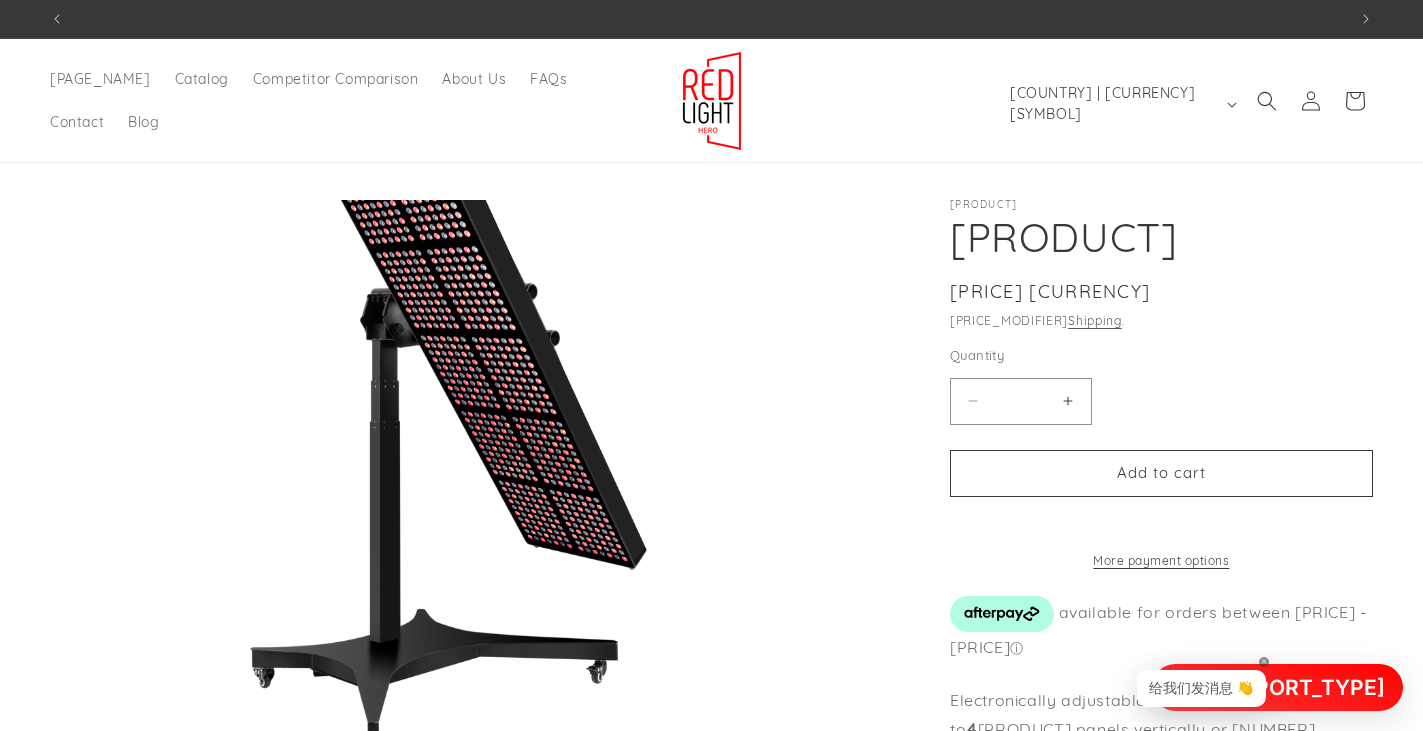 scroll, scrollTop: 0, scrollLeft: 0, axis: both 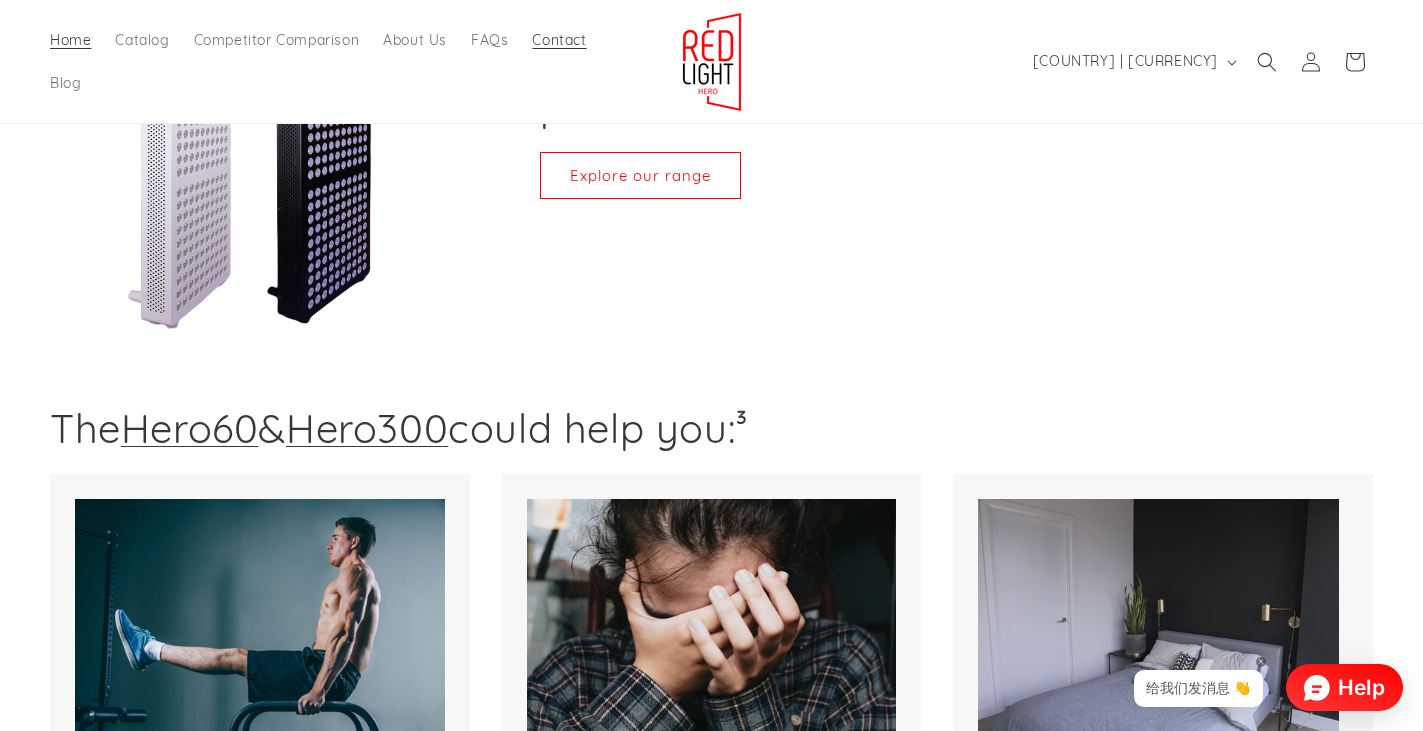 click on "Contact" at bounding box center (559, 40) 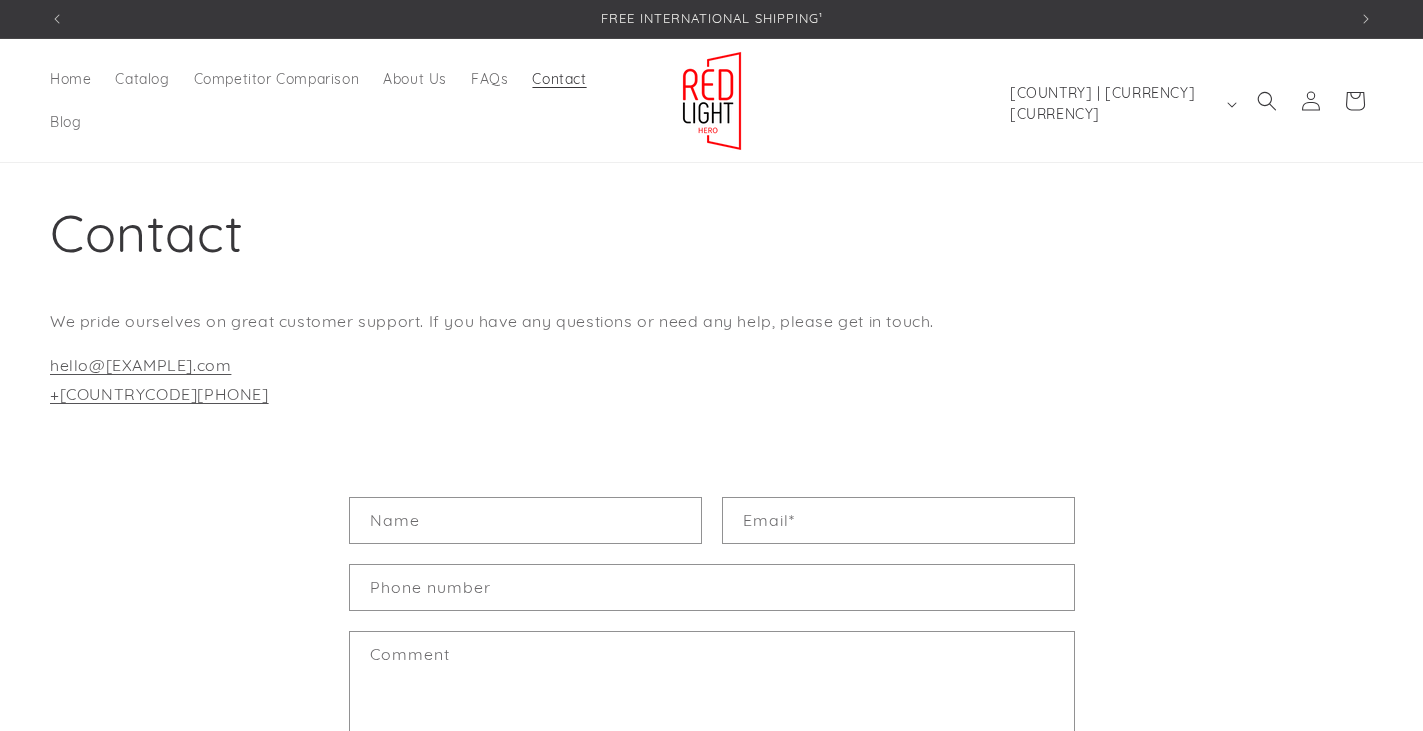 scroll, scrollTop: 0, scrollLeft: 0, axis: both 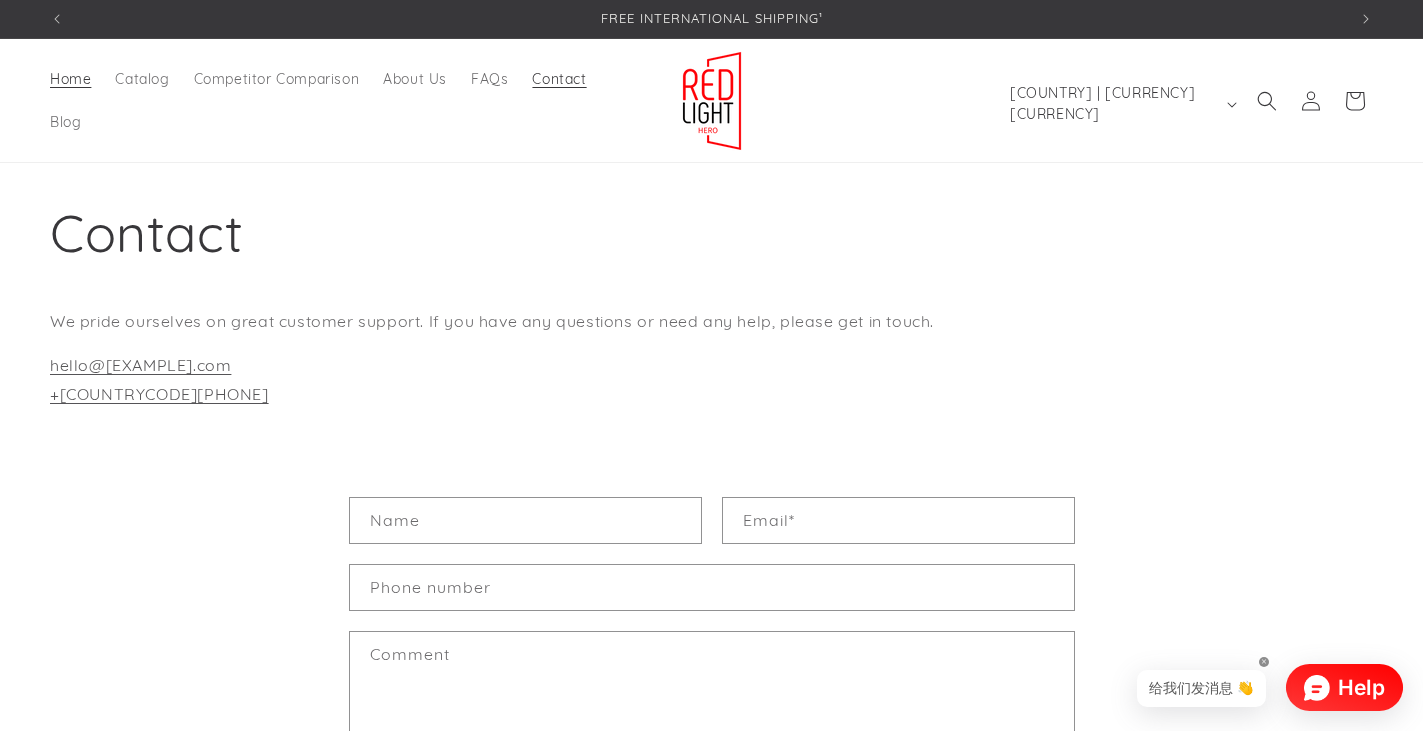 click on "Home" at bounding box center [70, 79] 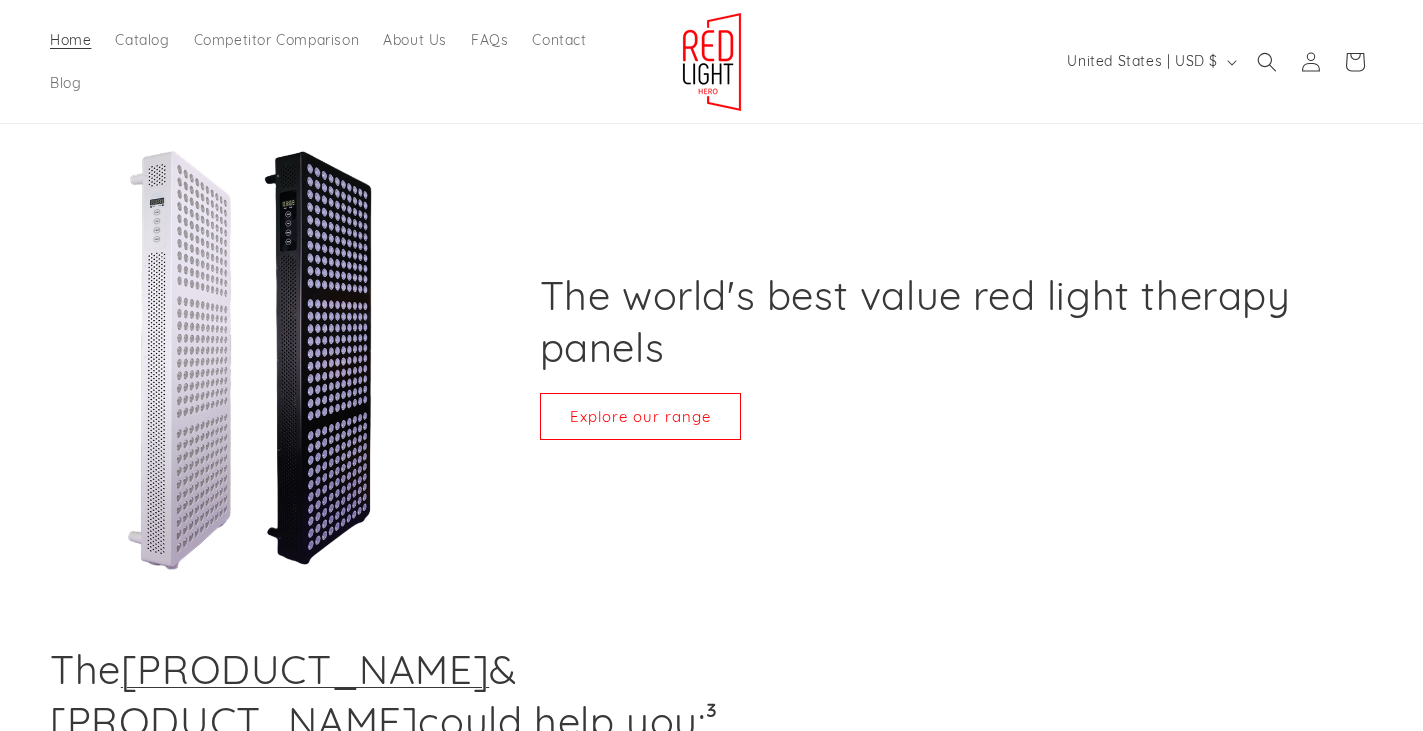 scroll, scrollTop: 100, scrollLeft: 0, axis: vertical 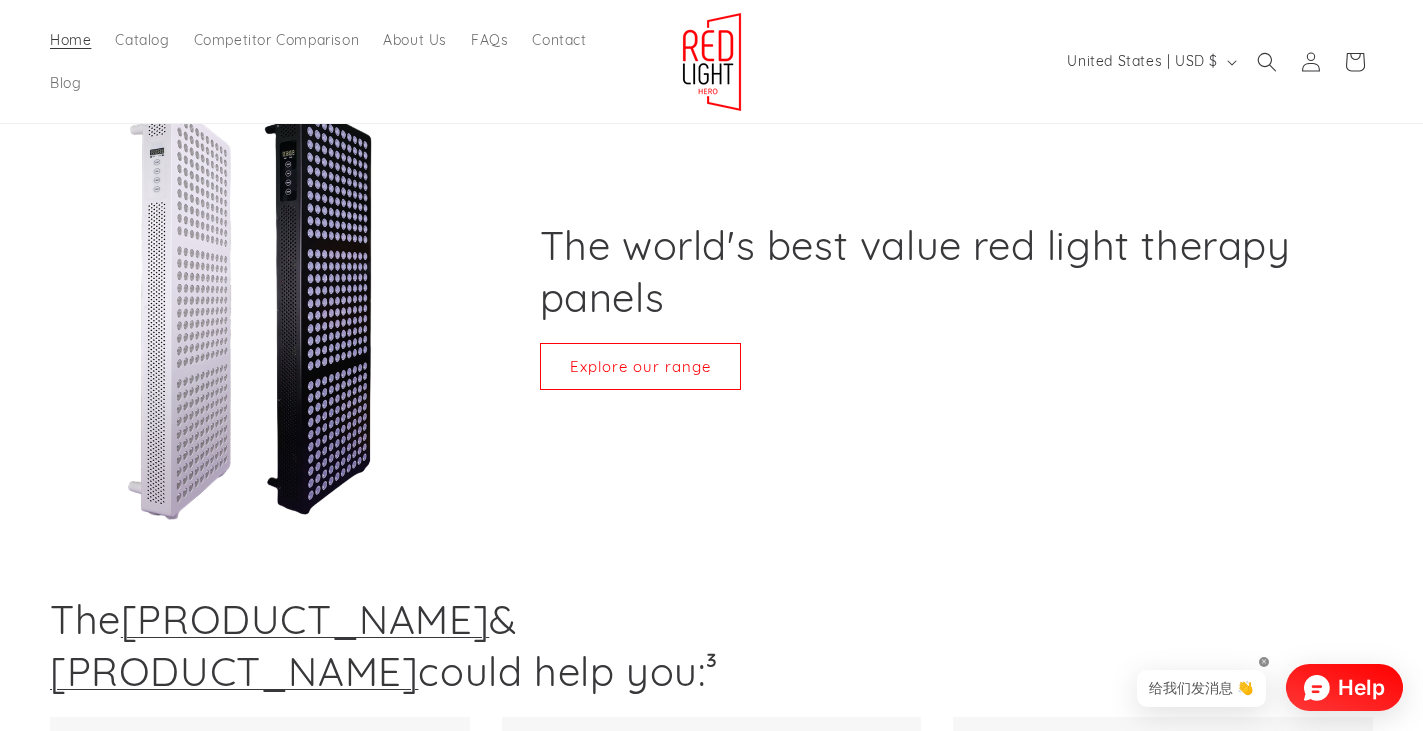 click on "The world's best value red light therapy panels" at bounding box center [921, 271] 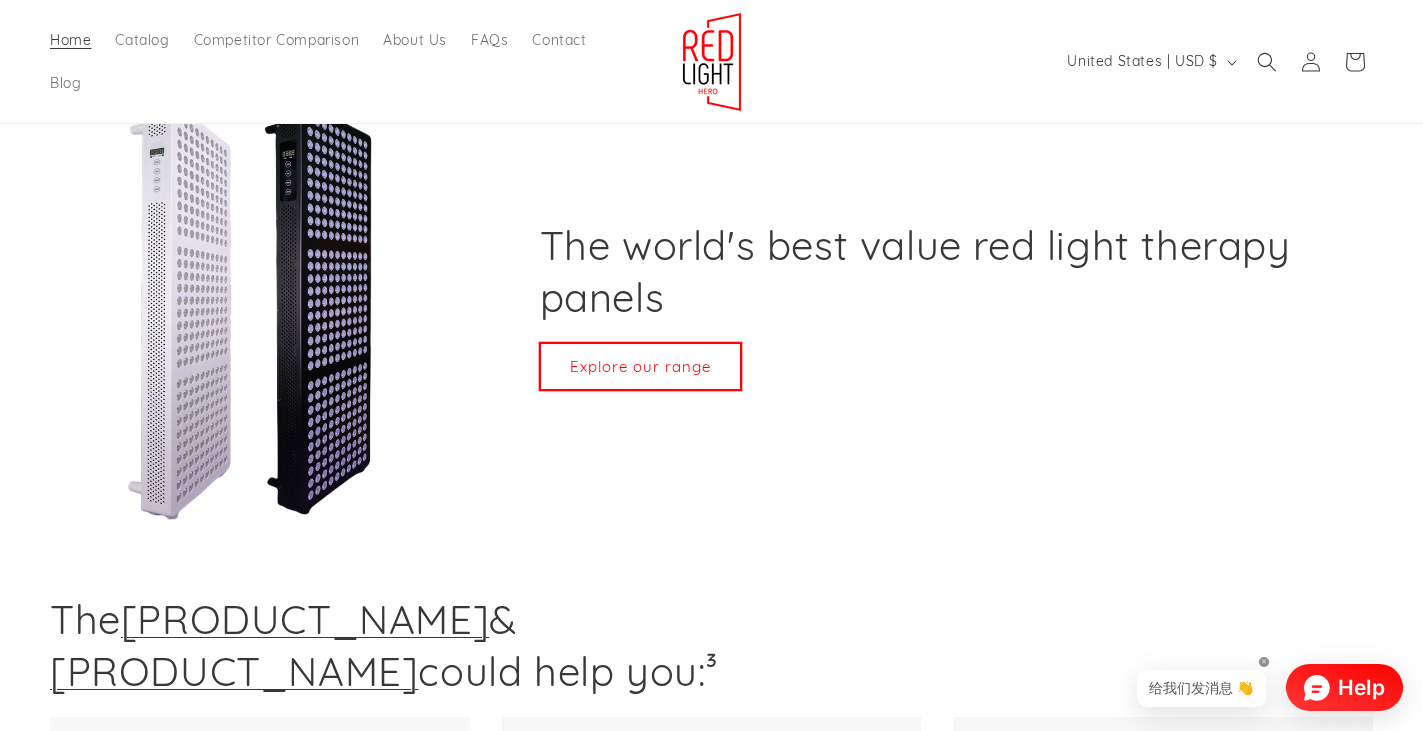 click on "Explore our range" at bounding box center [640, 366] 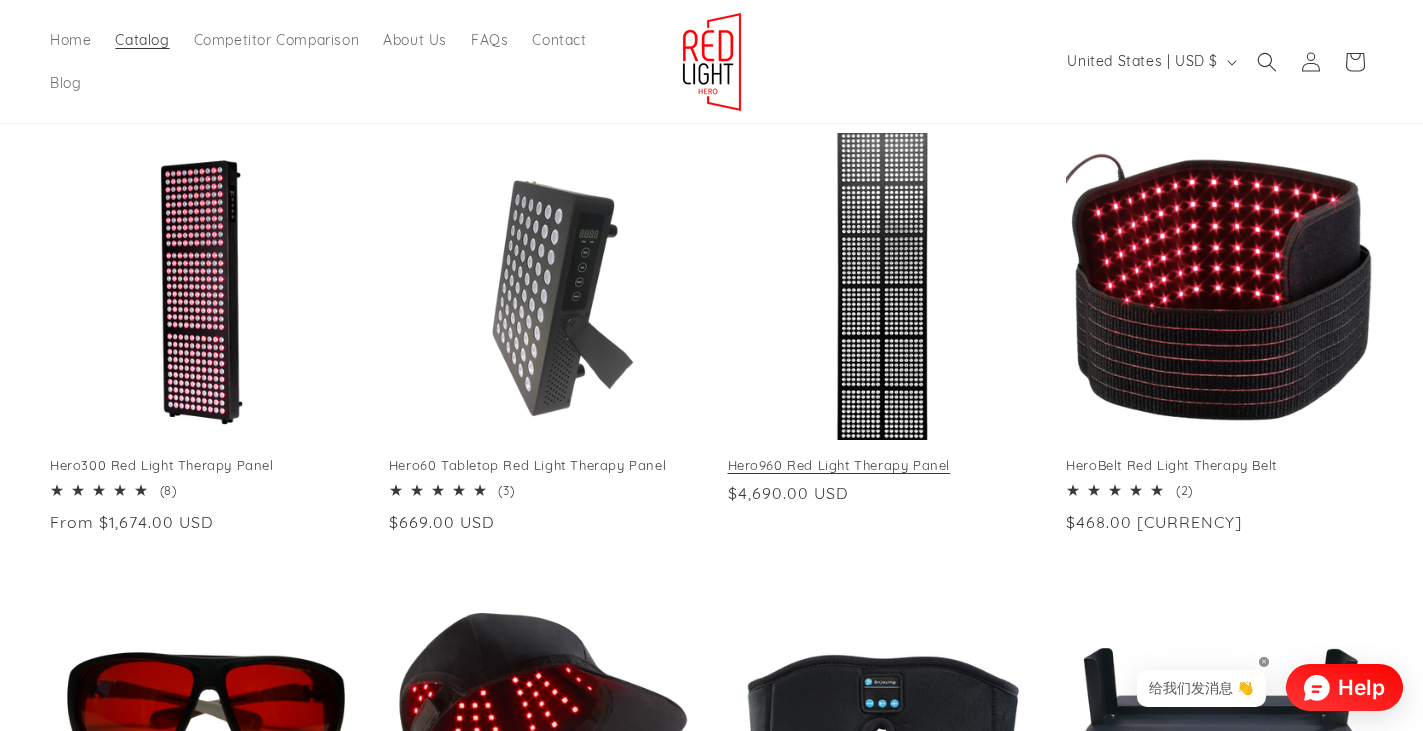 scroll, scrollTop: 200, scrollLeft: 0, axis: vertical 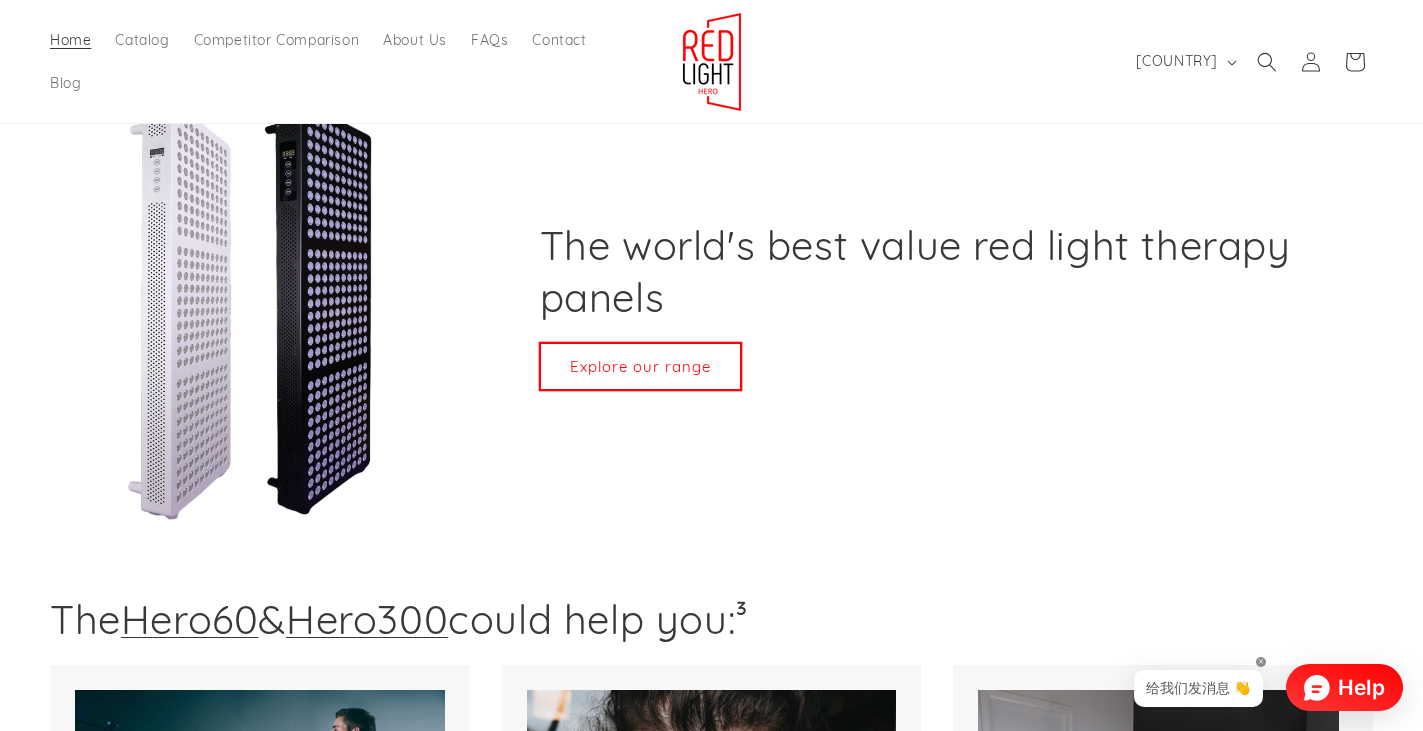 click on "Explore our range" at bounding box center (640, 366) 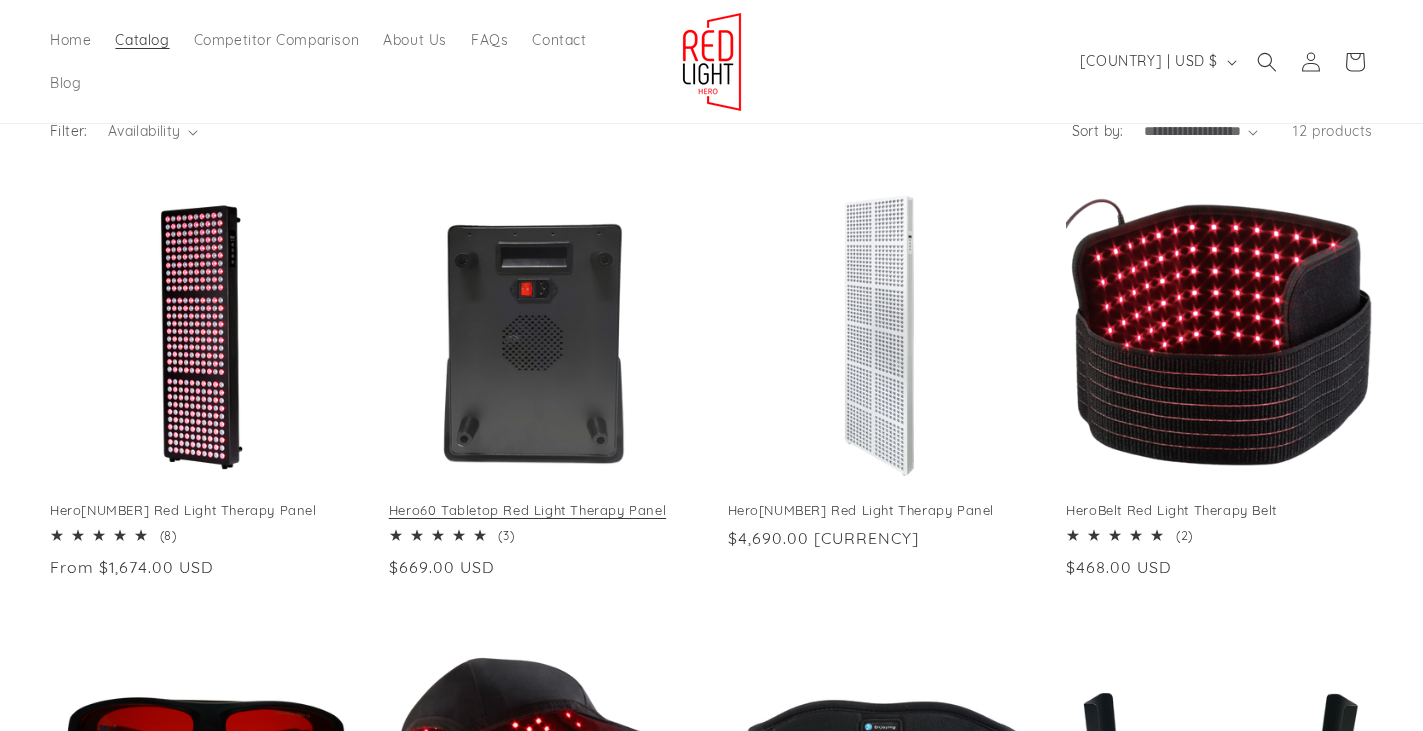 scroll, scrollTop: 200, scrollLeft: 0, axis: vertical 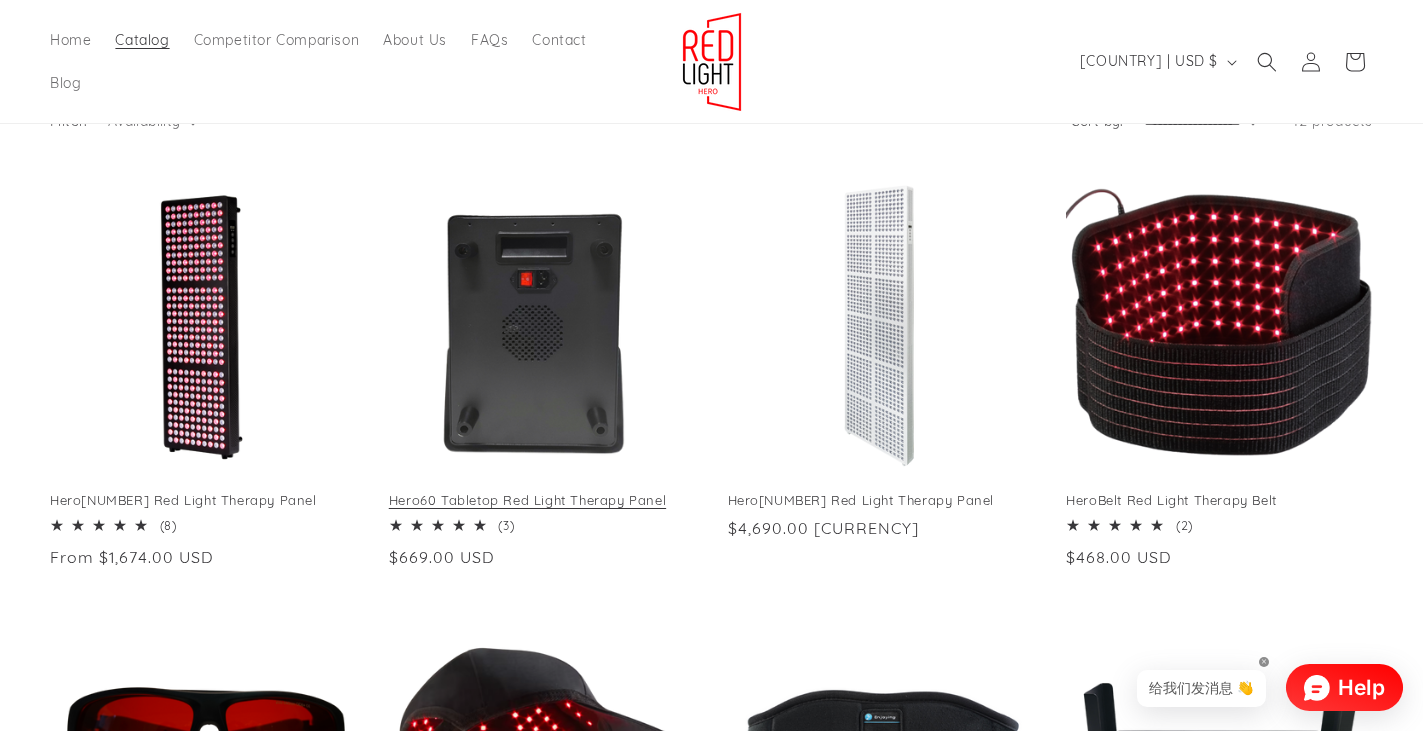 click on "Hero60 Tabletop Red Light Therapy Panel" at bounding box center (542, 500) 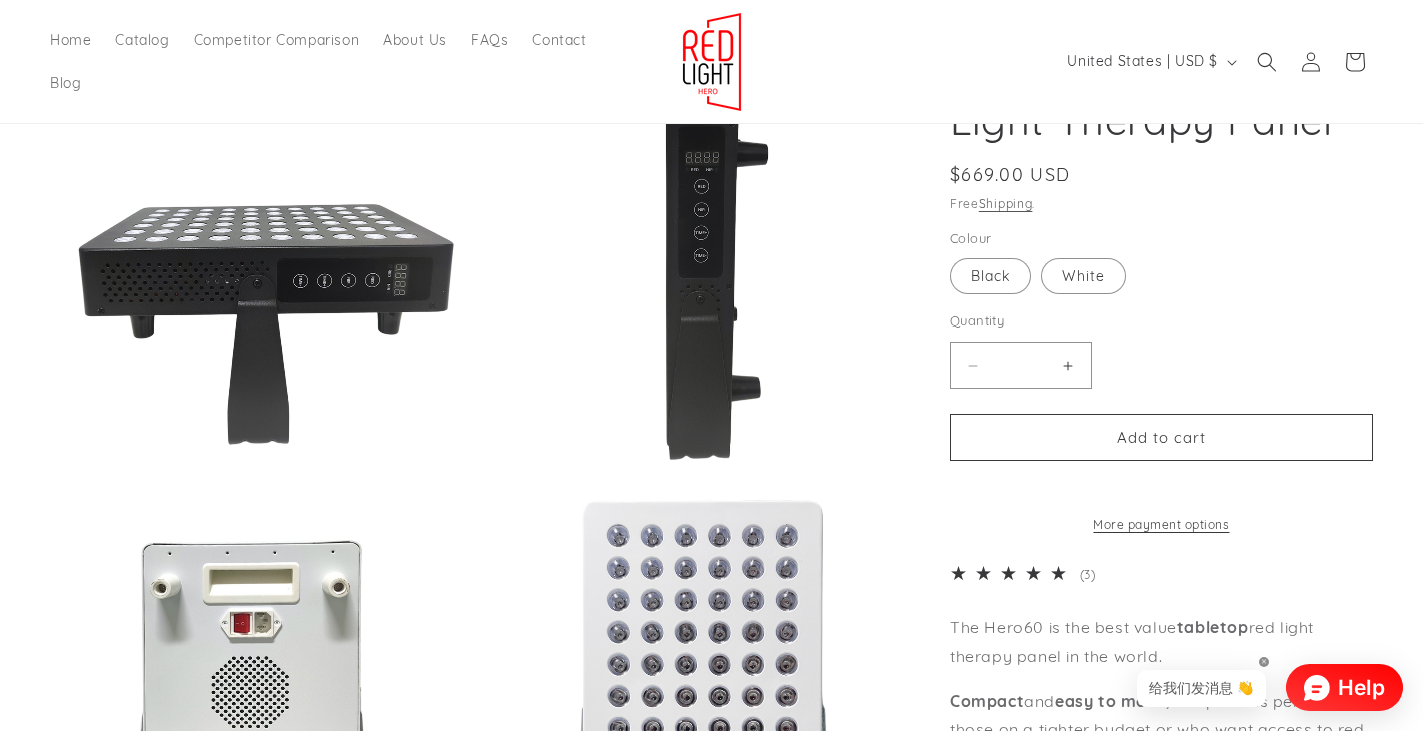 scroll, scrollTop: 1300, scrollLeft: 0, axis: vertical 